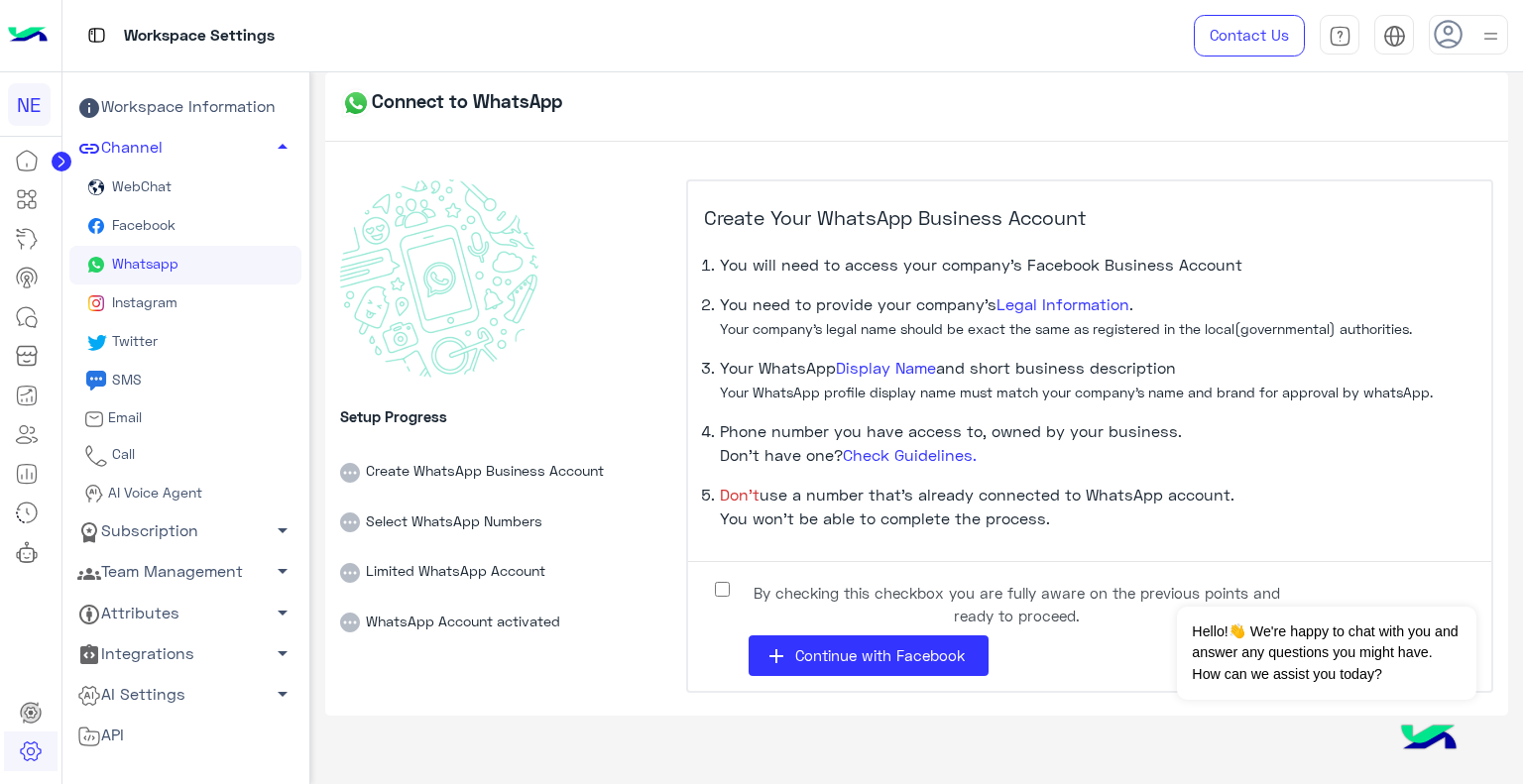 scroll, scrollTop: 0, scrollLeft: 0, axis: both 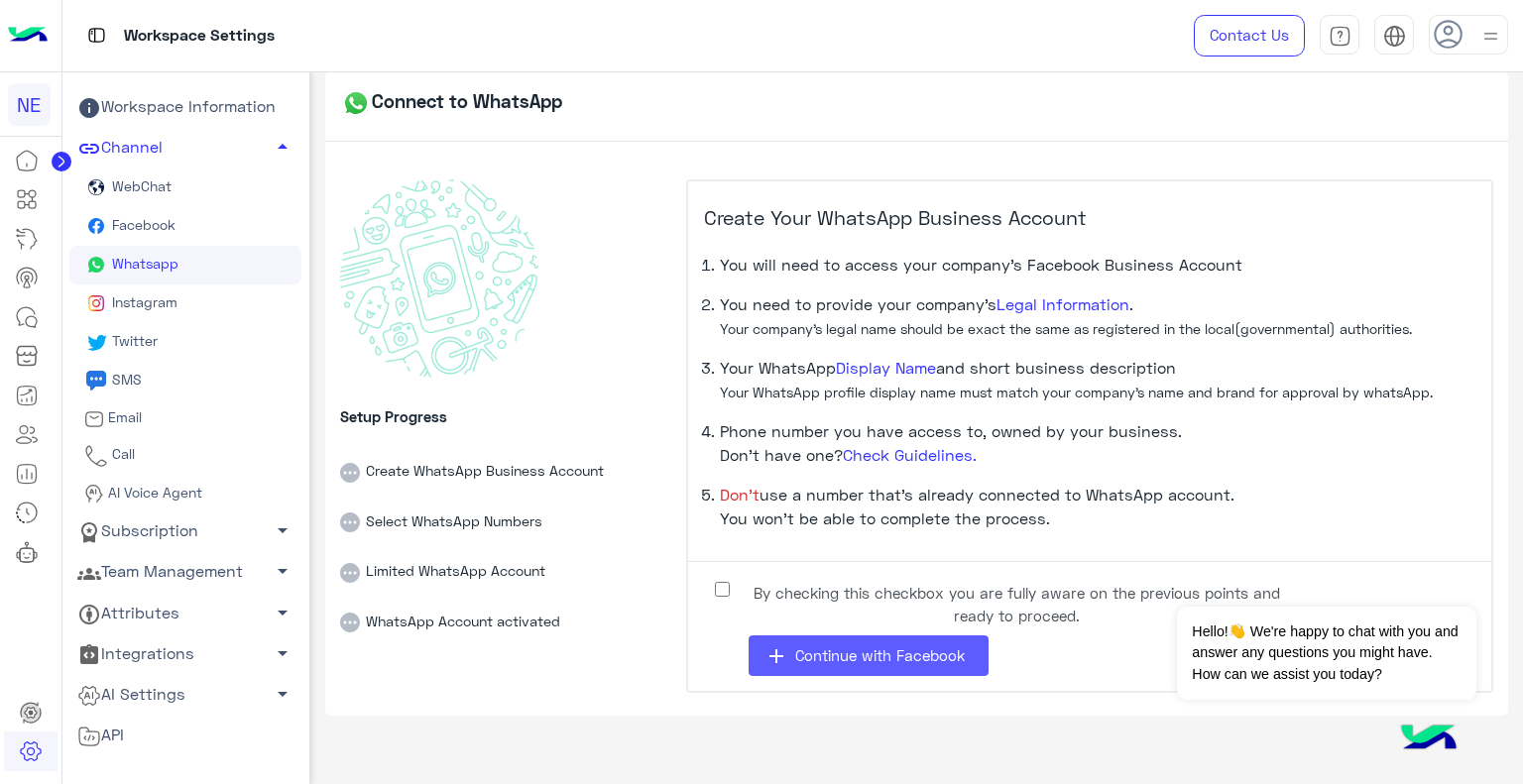 click on "Continue with Facebook" at bounding box center [879, 655] 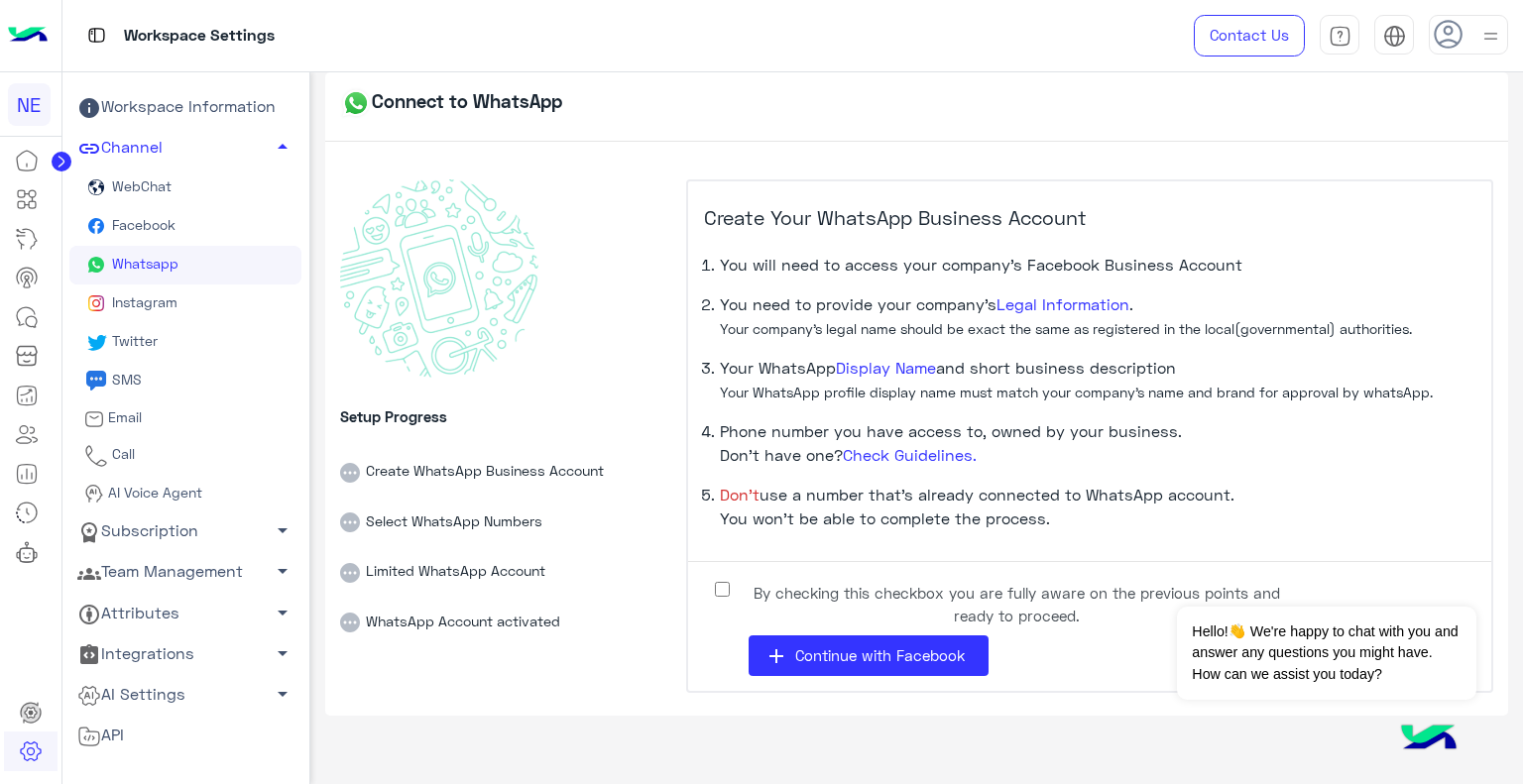 click on "Create Your WhatsApp Business Account  You will need to access your company’s Facebook Business Account You need to provide your company’s  Legal Information .    Your company’s legal name should be exact the same as registered in the local(governmental) authorities. Your WhatsApp  Display Name  and short business description    Your WhatsApp profile display name must match your company’s name and brand for approval by whatsApp. Phone number you have access to, owned by your business.   Don’t have one?  Check Guidelines. Don’t  use a number that’s already connected to WhatsApp account. You won’t be able to complete the process." at bounding box center (1090, 364) 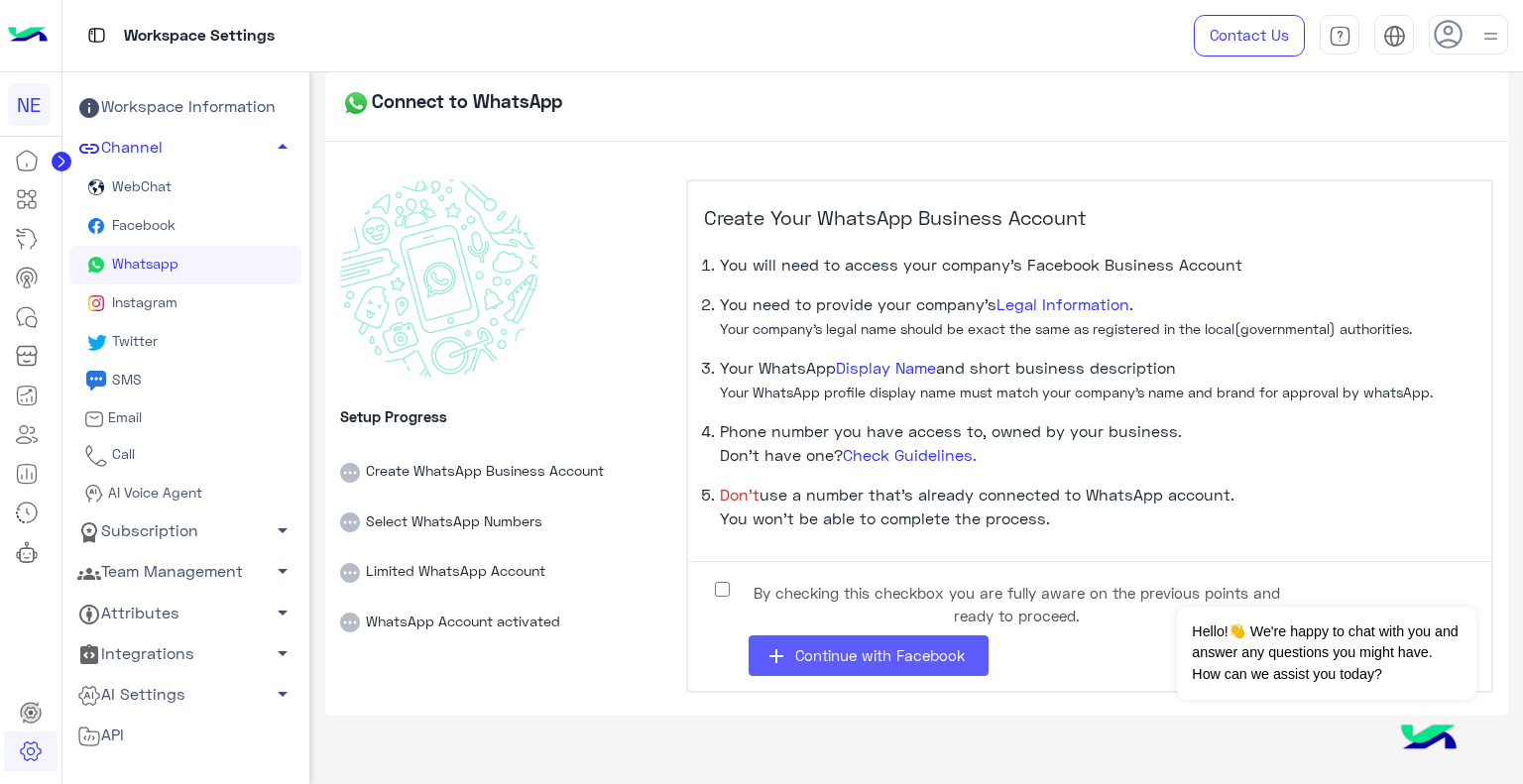 click on "Continue with Facebook" at bounding box center [879, 655] 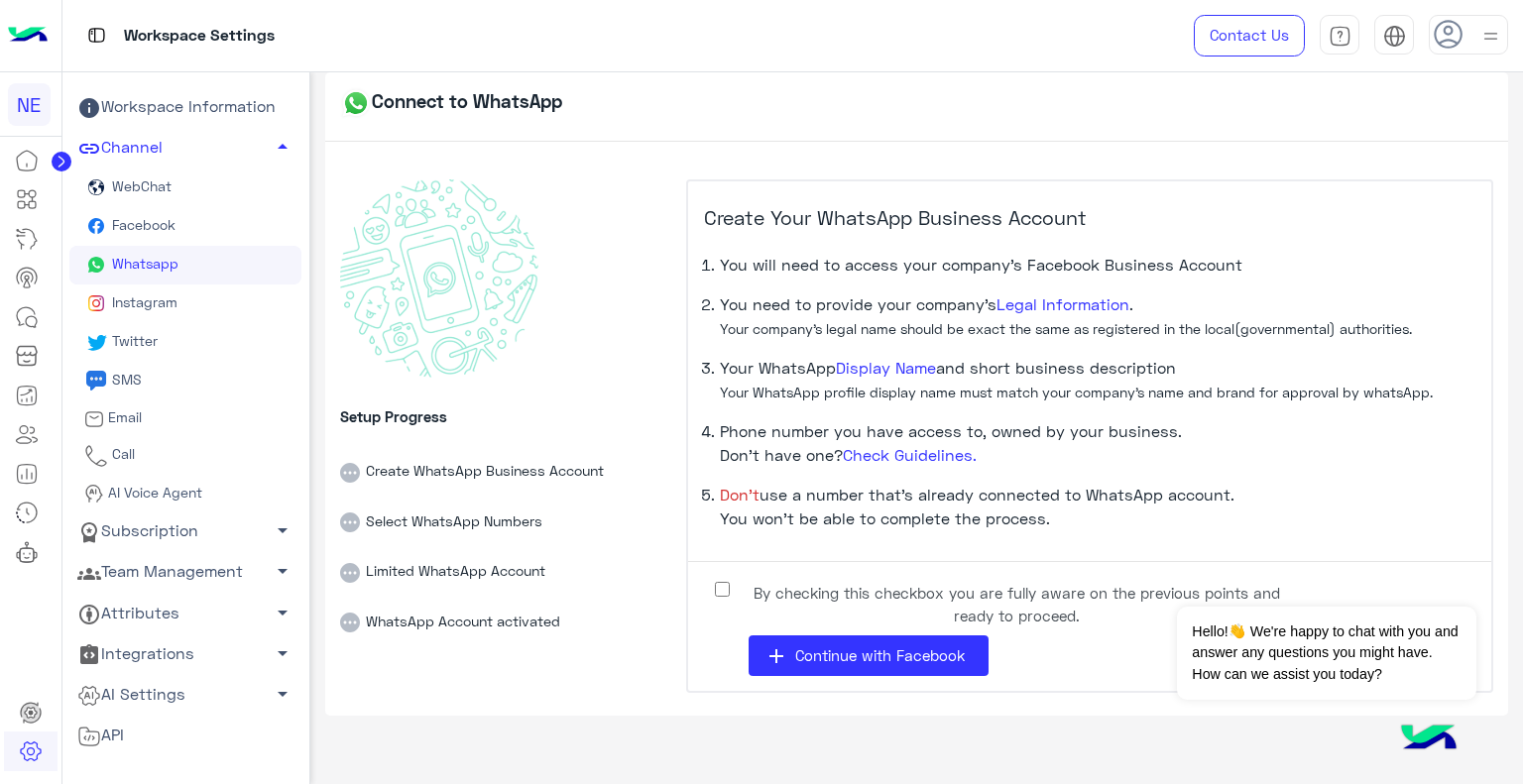 click on "Connect to WhatsApp" 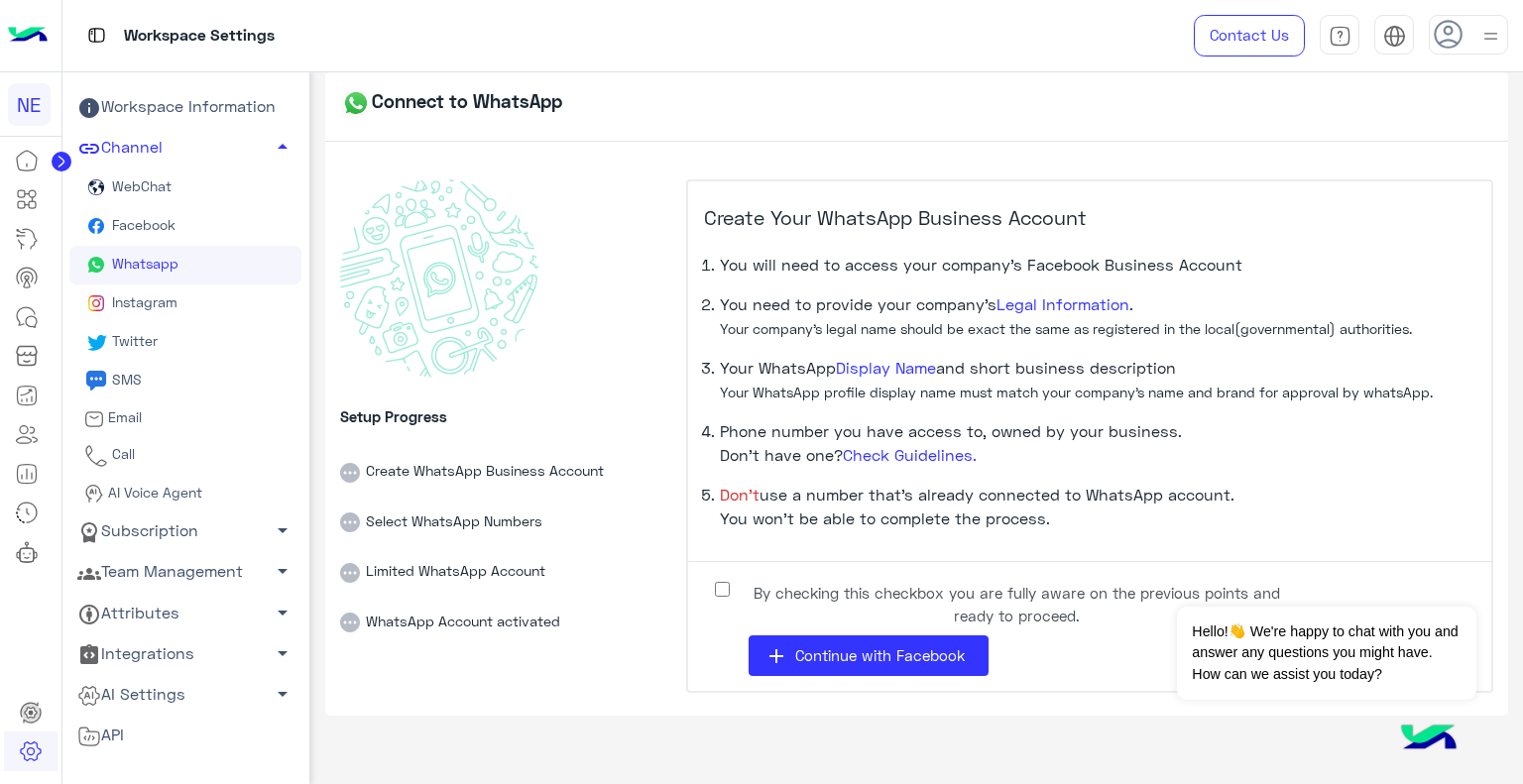 click on "You need to provide your company’s  Legal Information .    Your company’s legal name should be exact the same as registered in the local(governmental) authorities." at bounding box center (1098, 324) 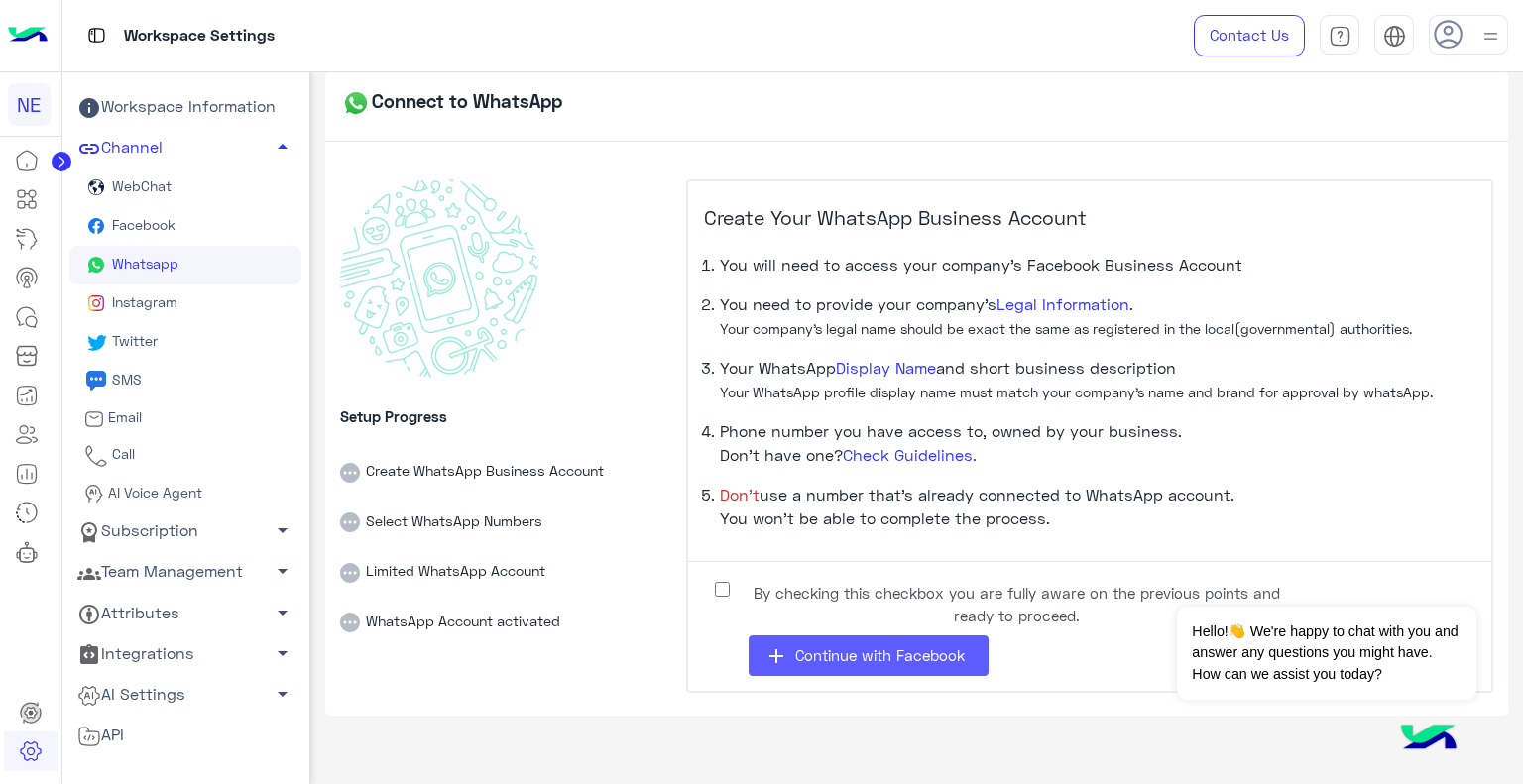 click on "Continue with Facebook" at bounding box center (879, 655) 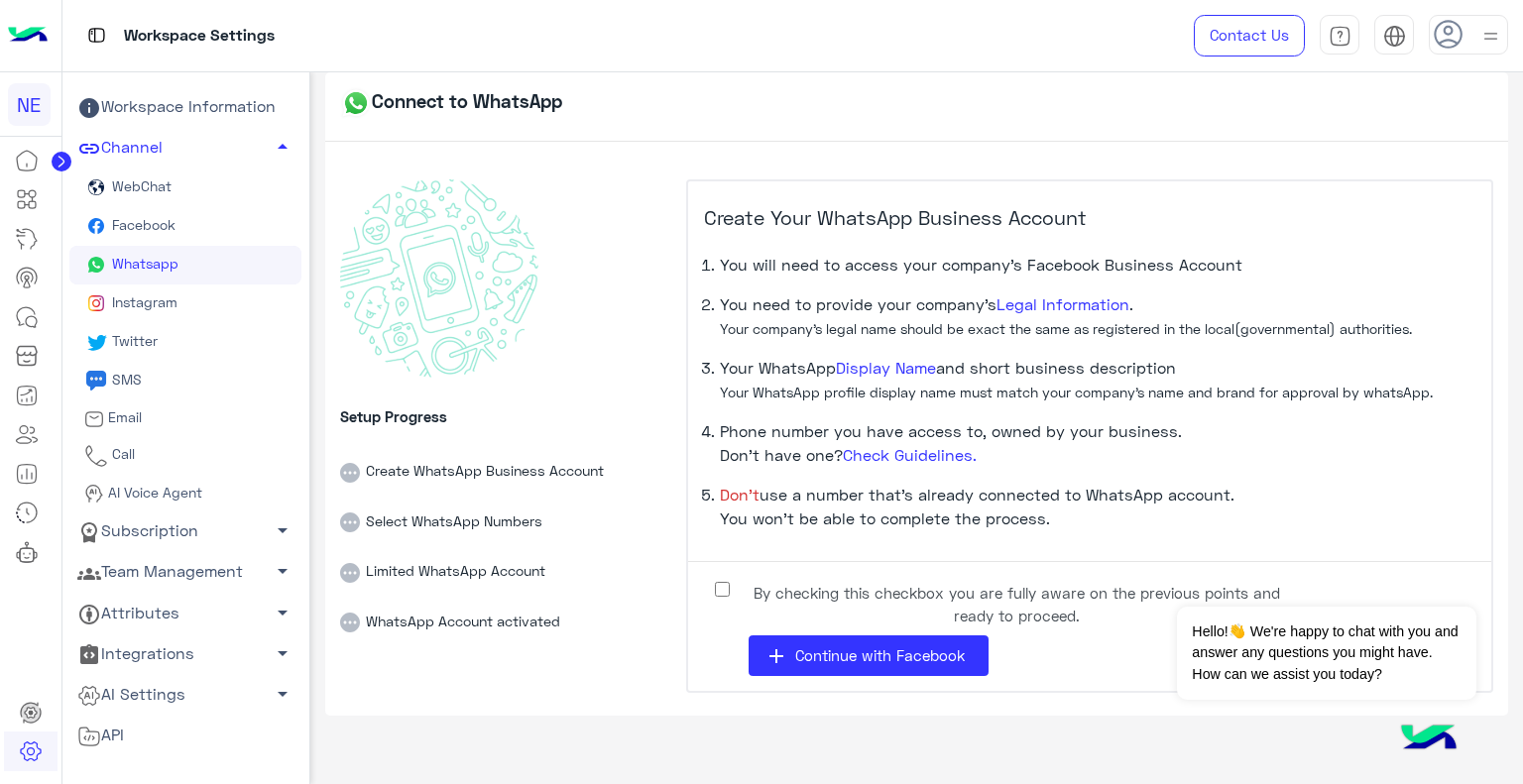 click 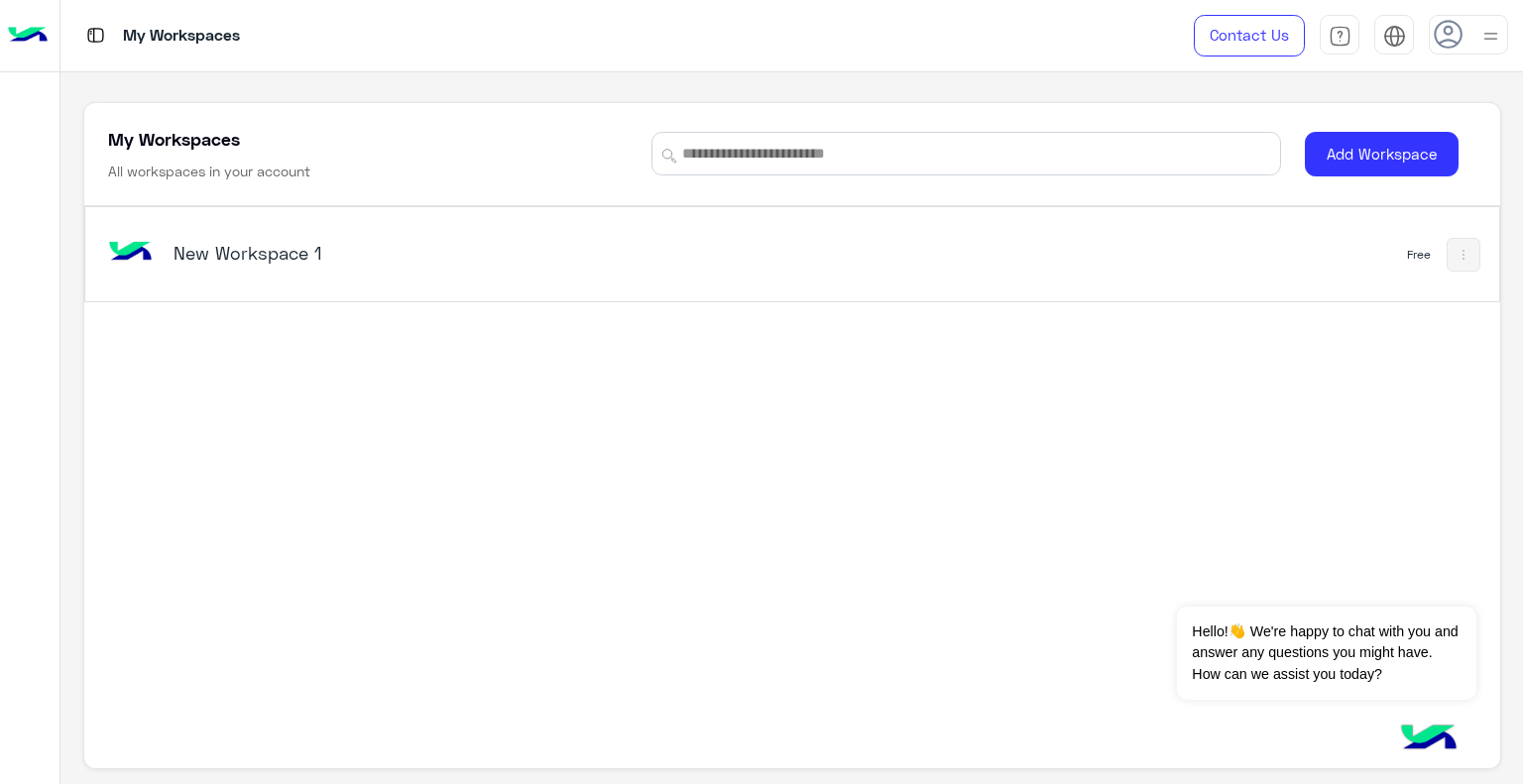 click on "My Workspaces" at bounding box center [181, 36] 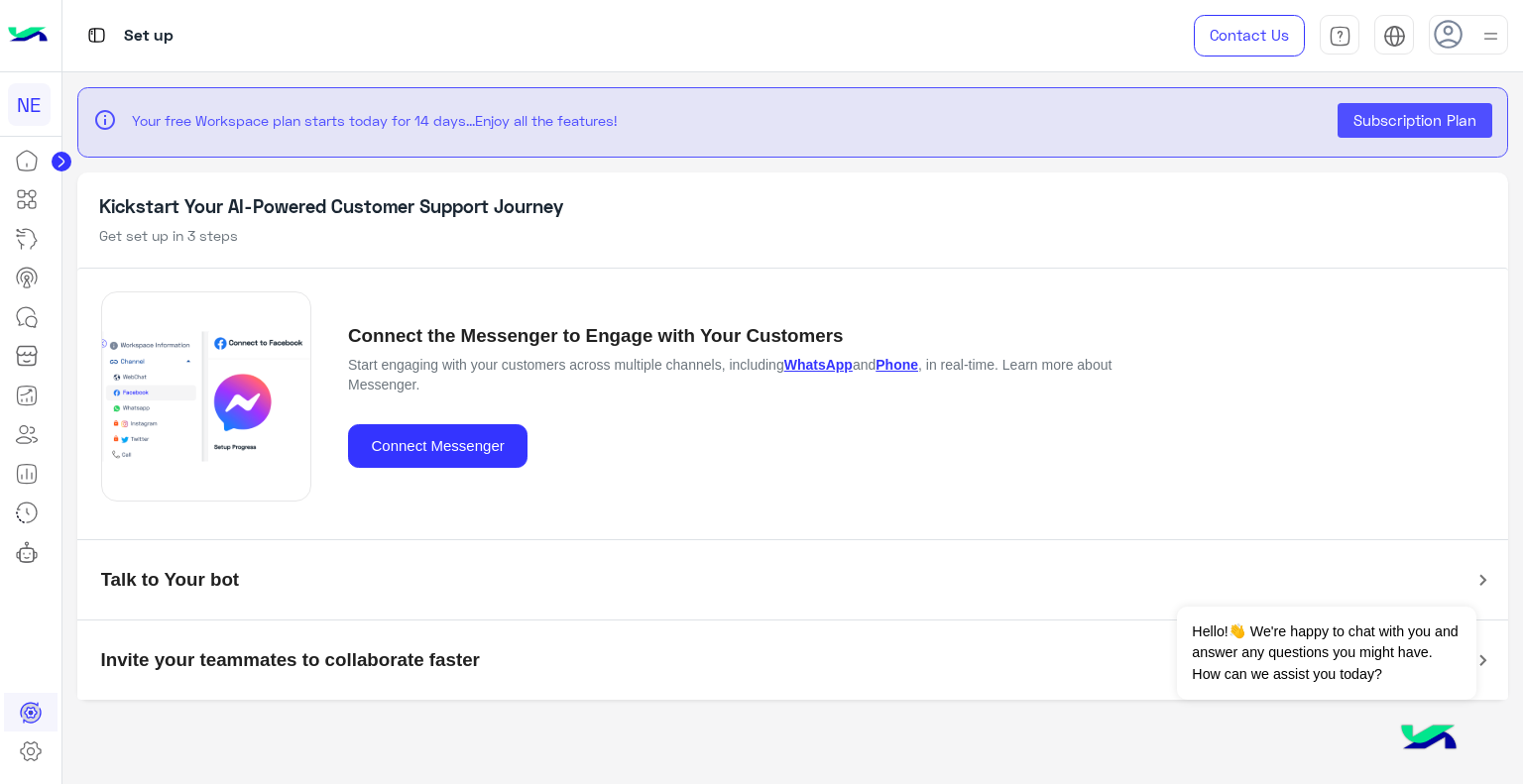 click 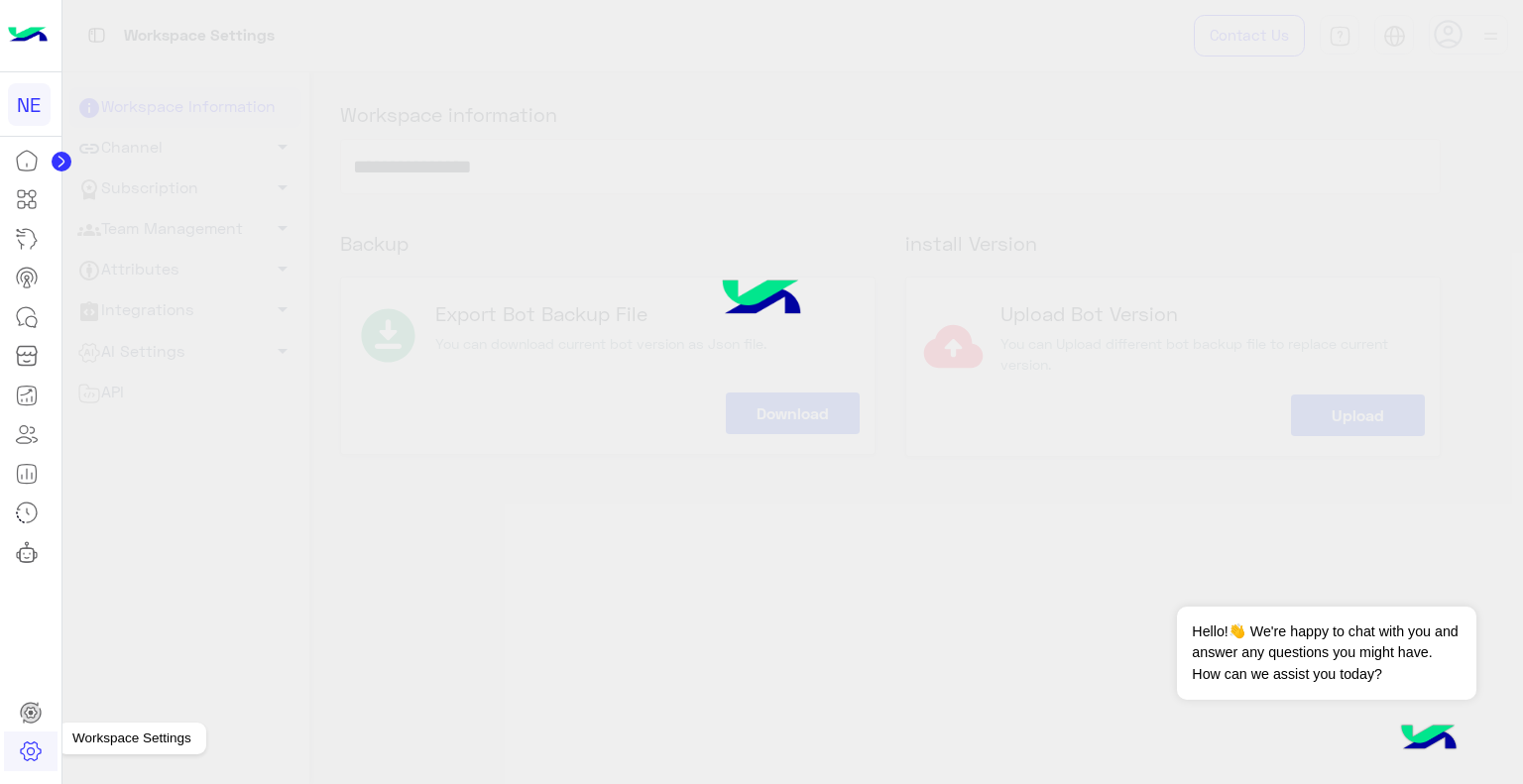 click on "Workspace Settings" at bounding box center (132, 738) 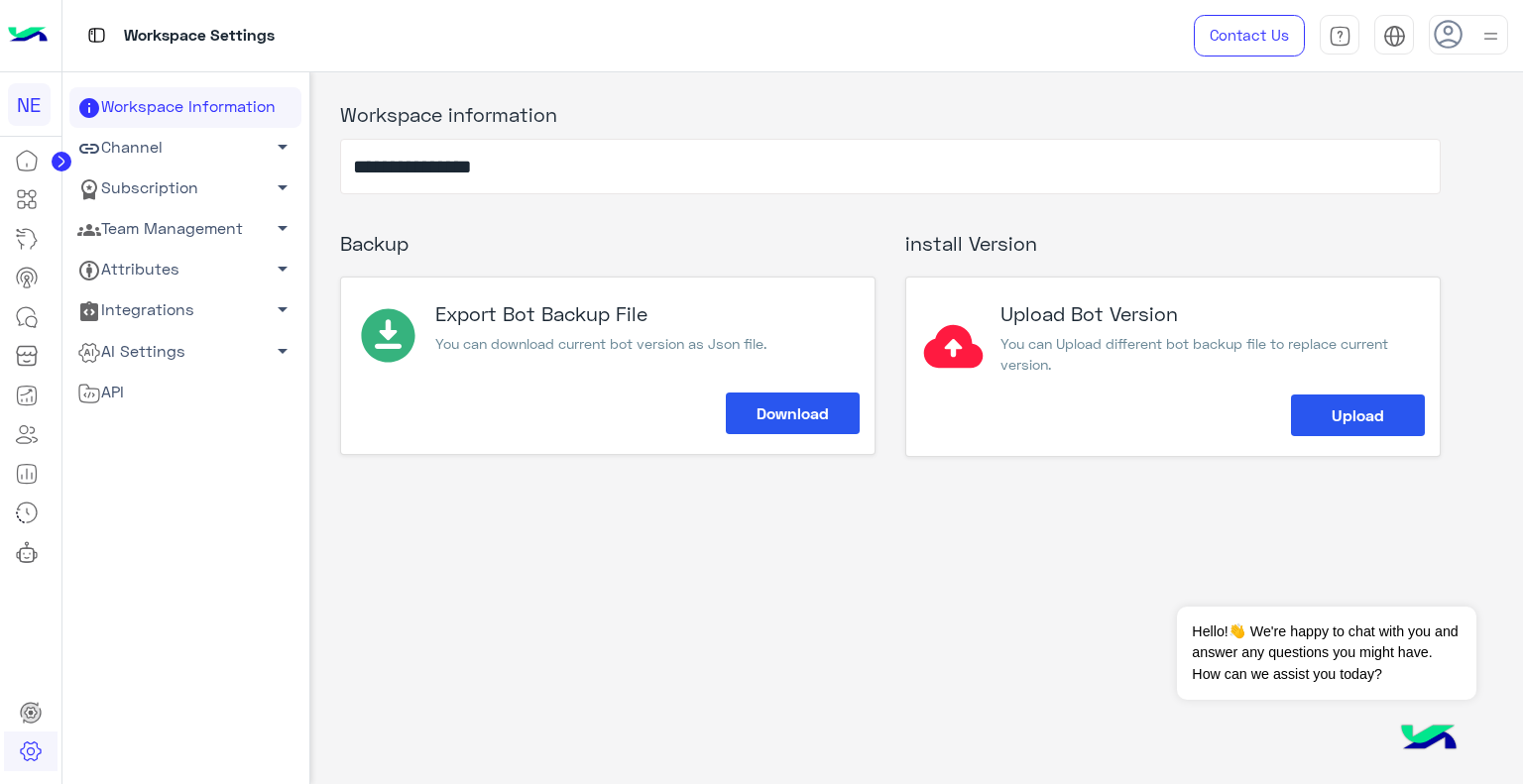 click on "Channel   arrow_drop_down" 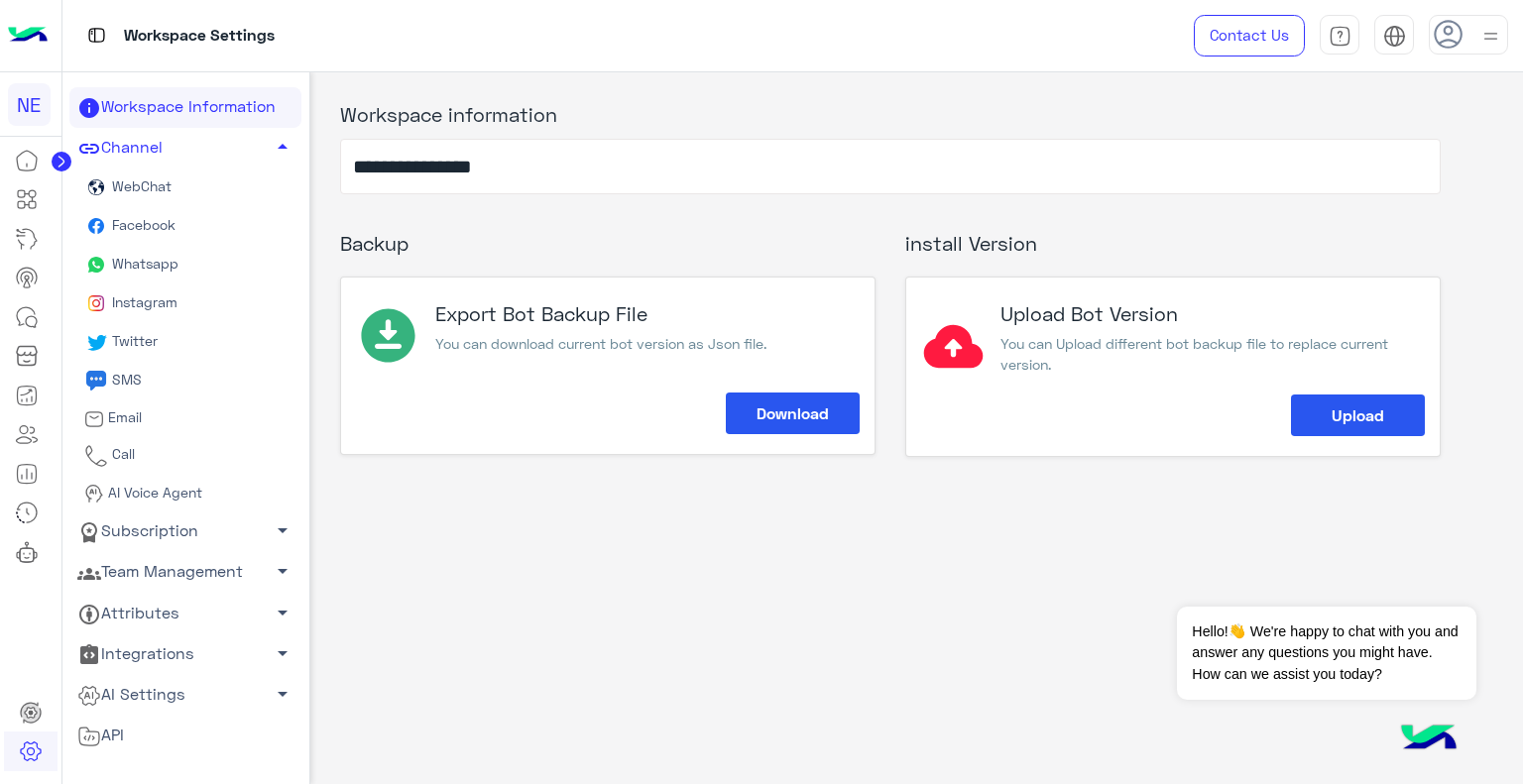 click 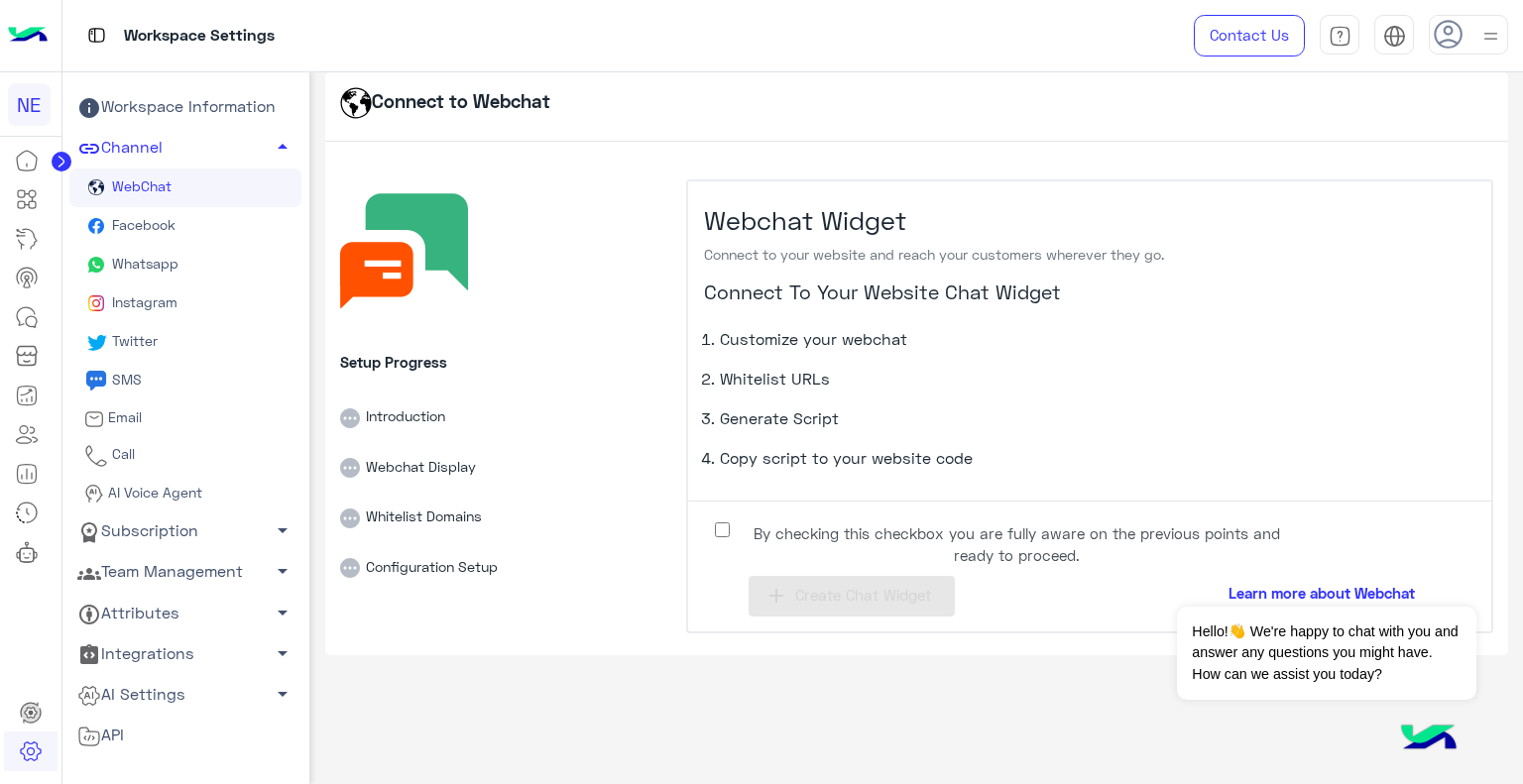 click on "SMS" 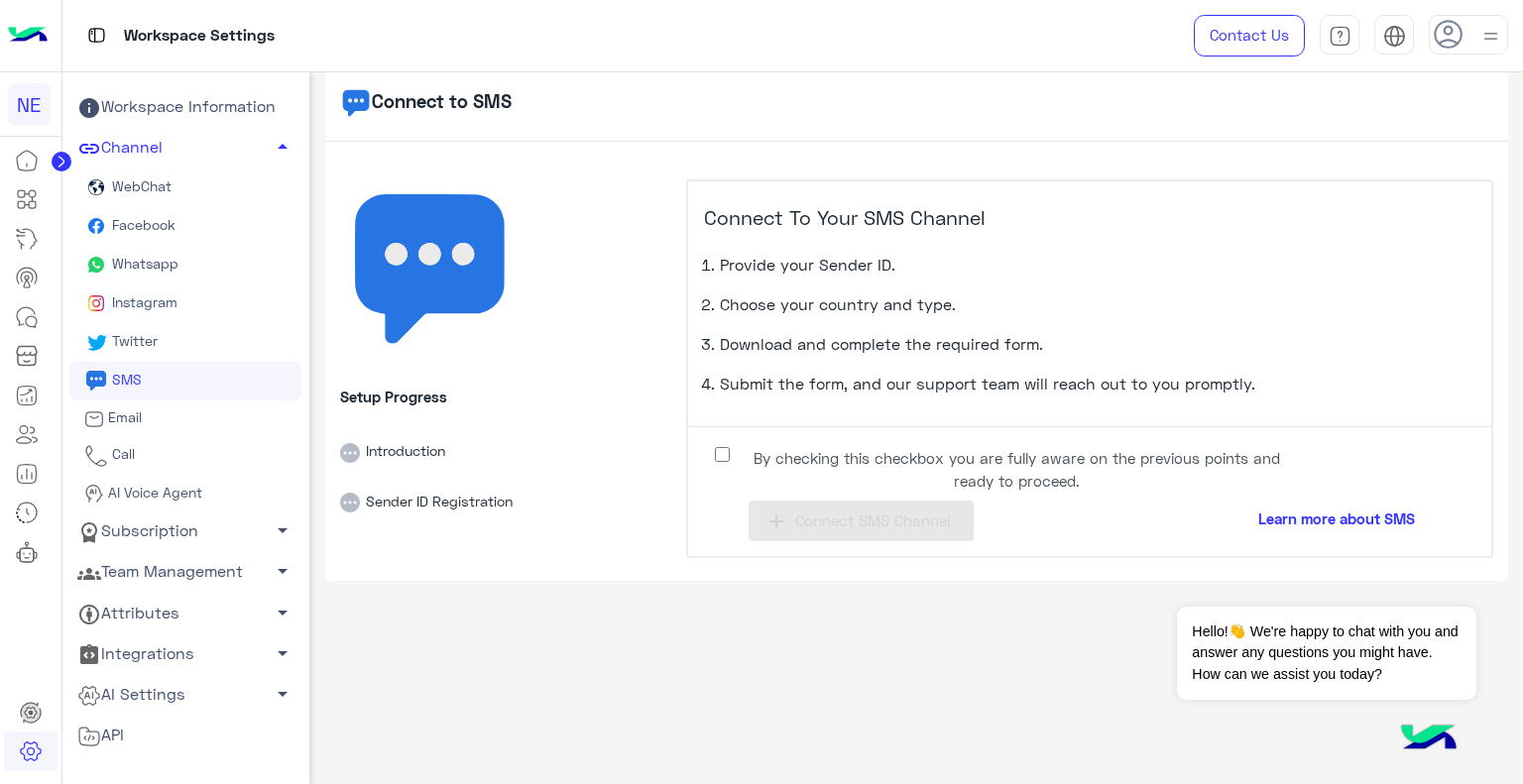 click on "Twitter" 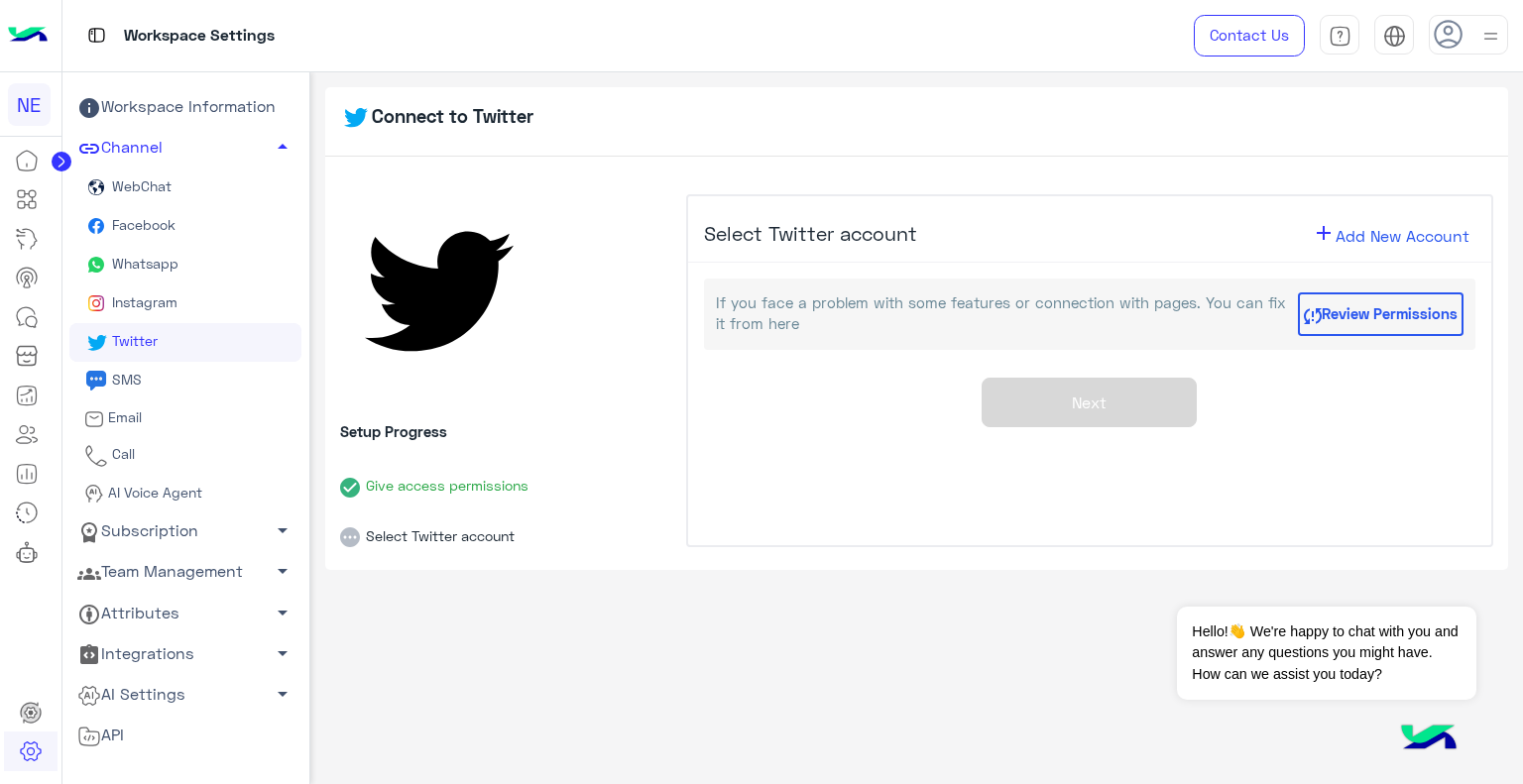 click on "Instagram" 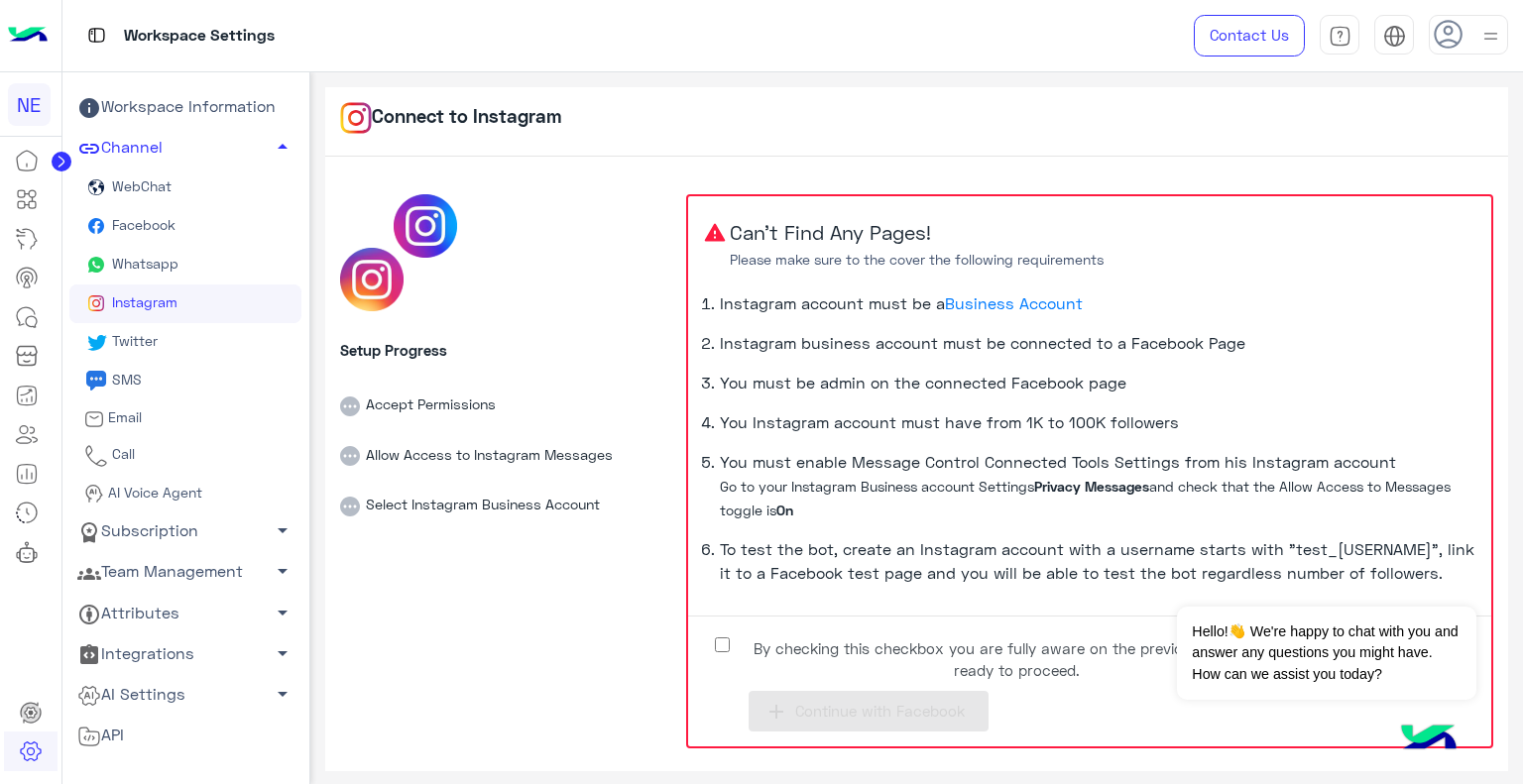 click on "Whatsapp" 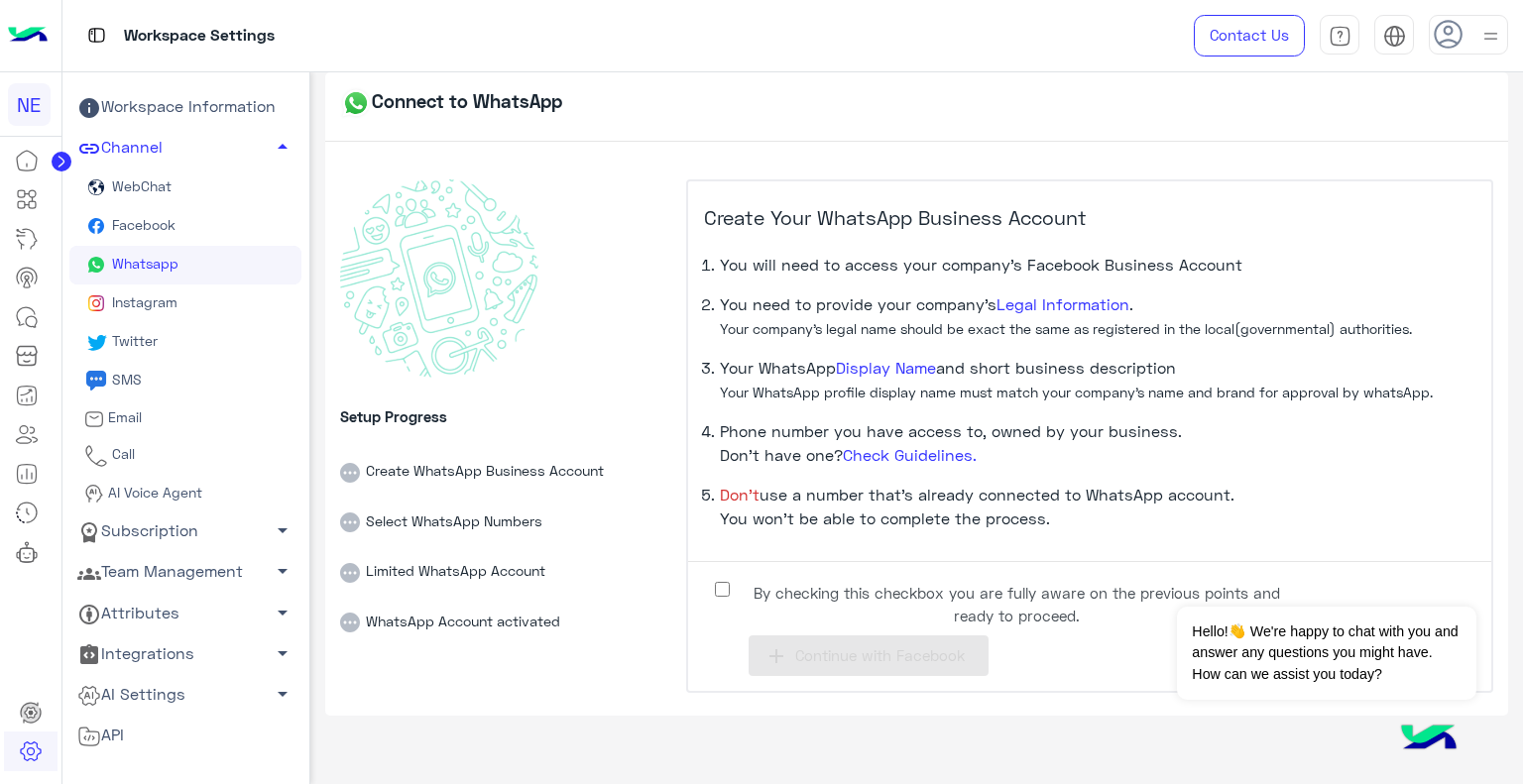 click on "Facebook" 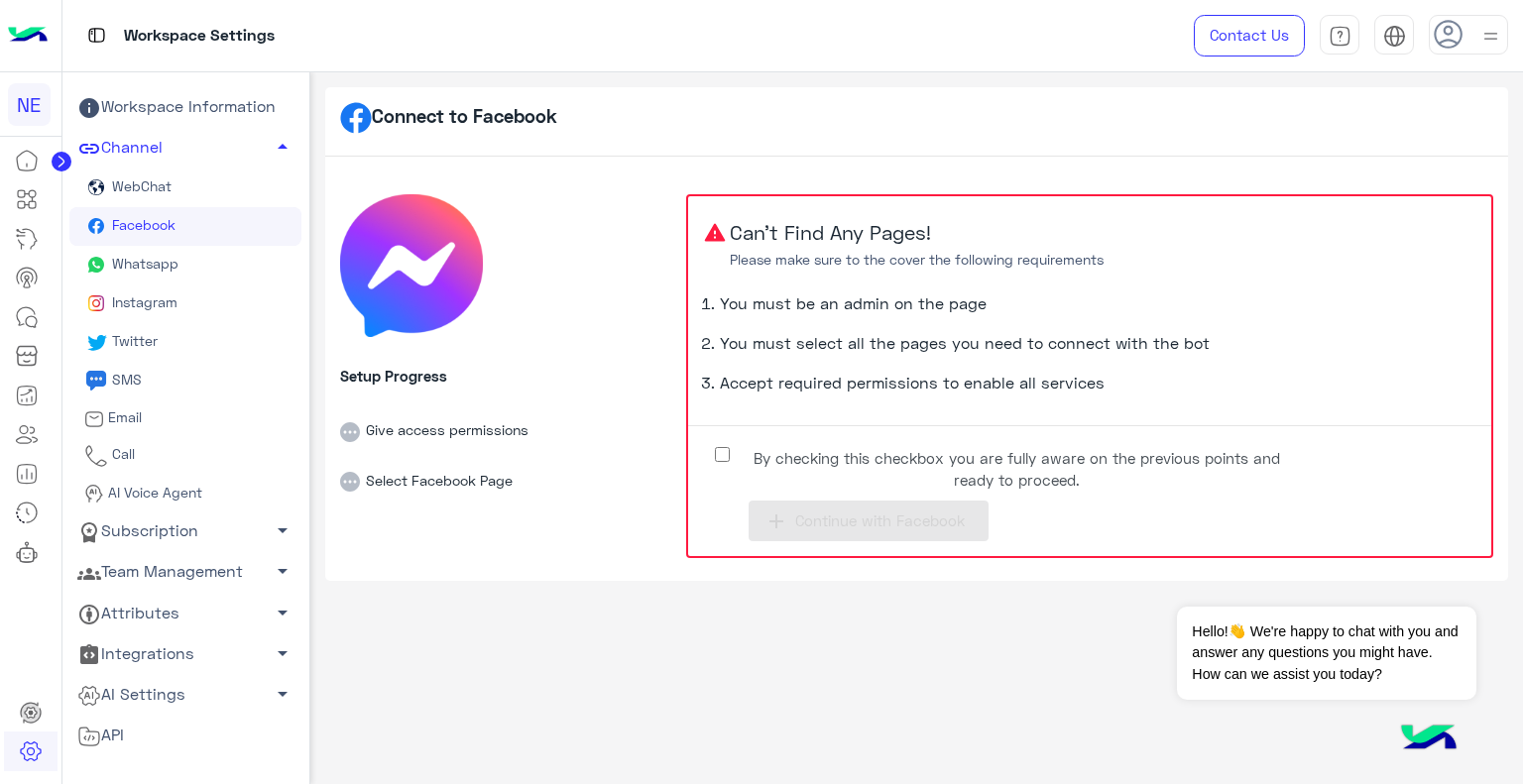 click on "WebChat" 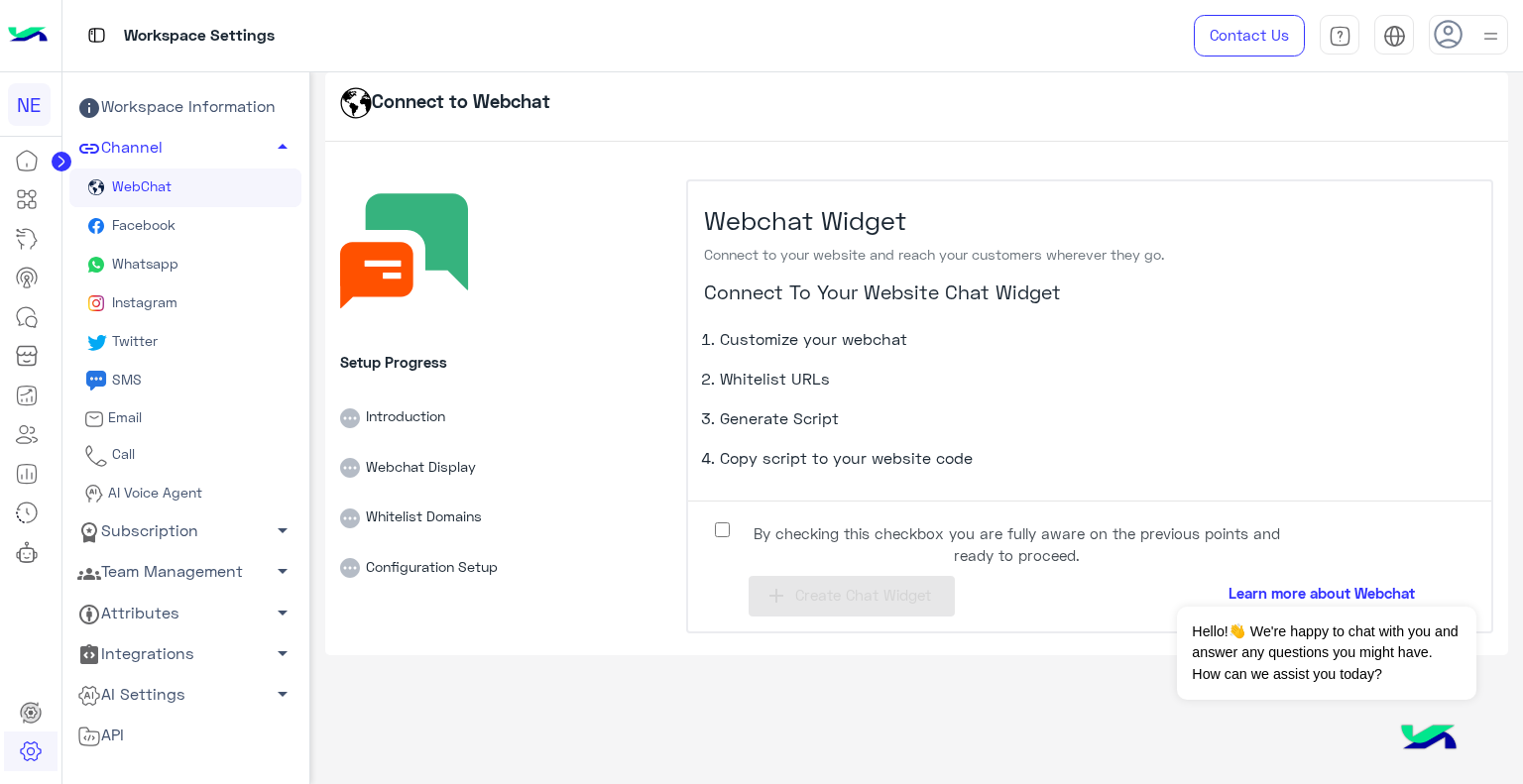 click on "Team Management   arrow_drop_down" 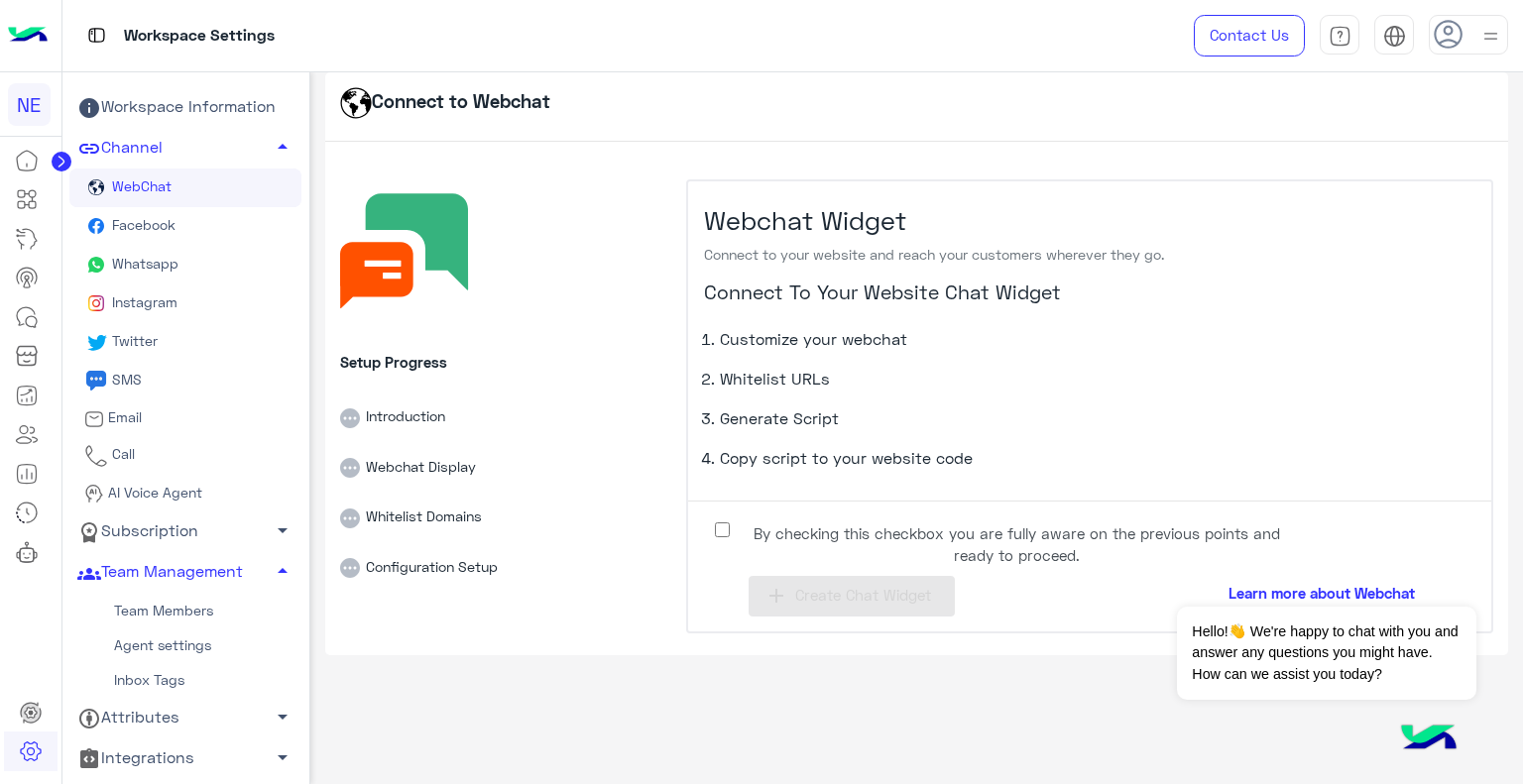 click on "Introduction" 